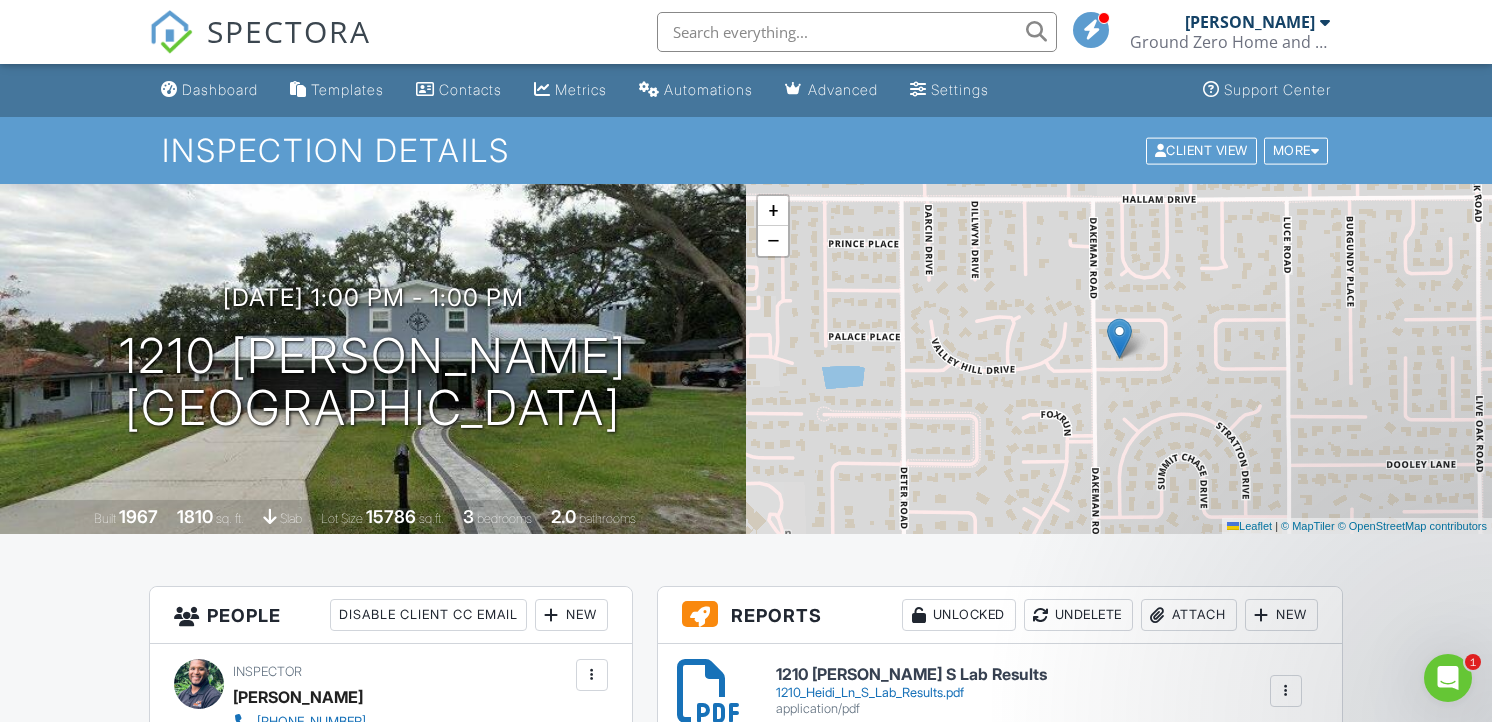scroll, scrollTop: 222, scrollLeft: 0, axis: vertical 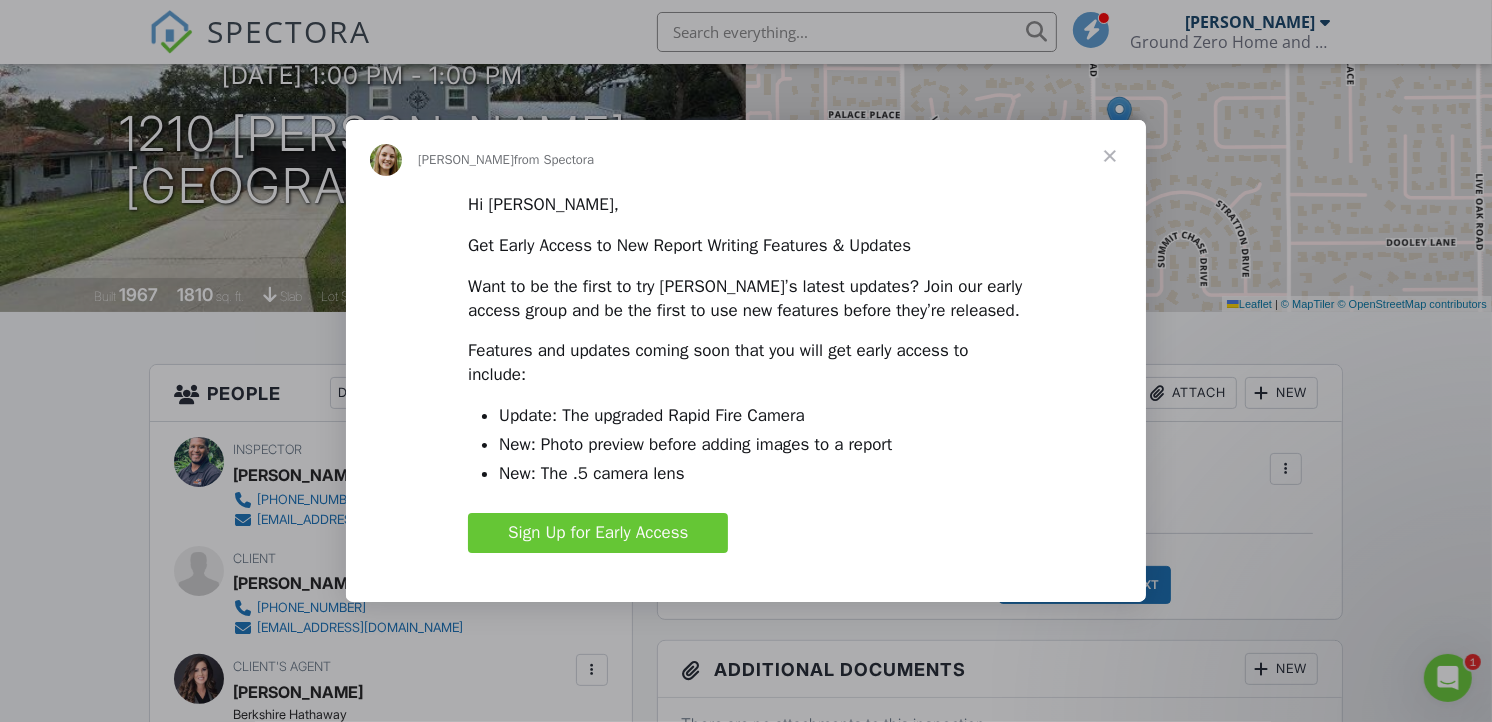 click at bounding box center (1110, 156) 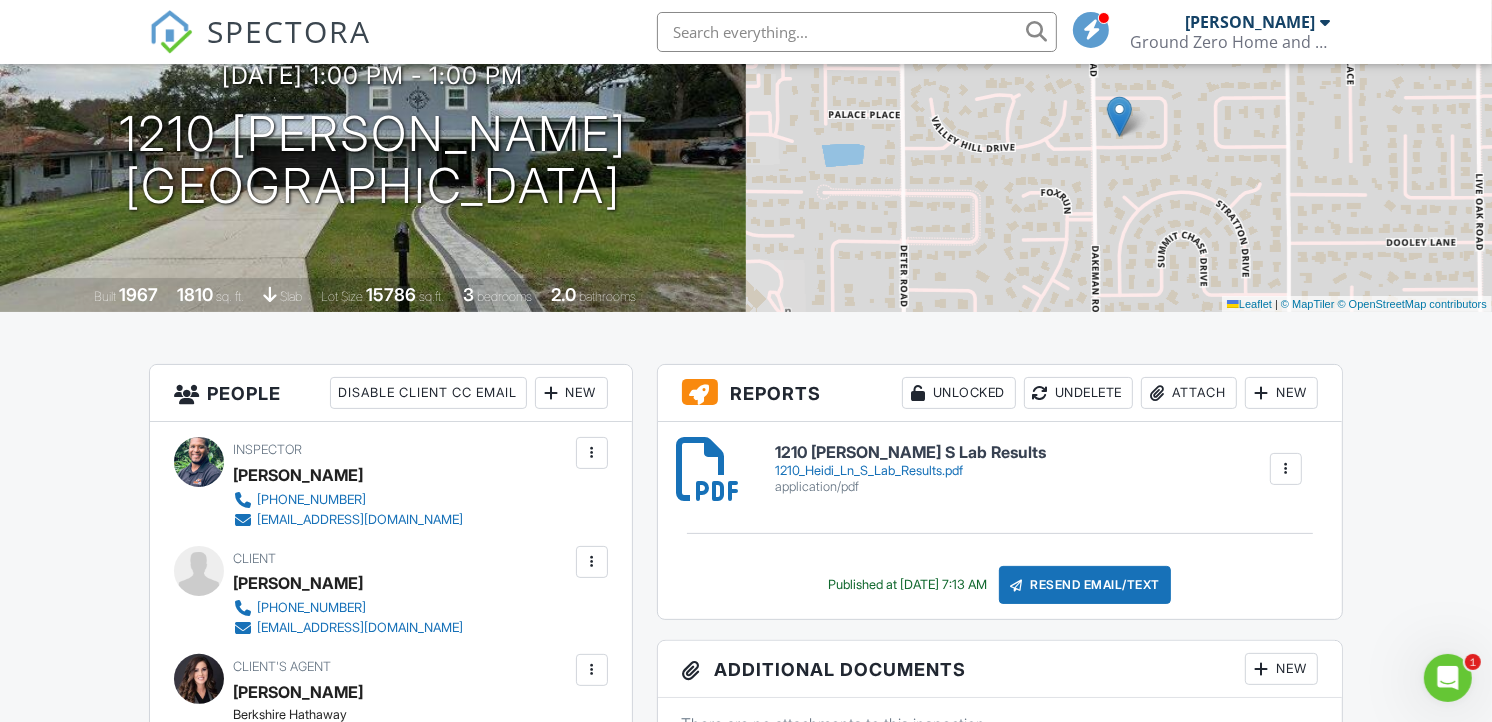 scroll, scrollTop: 0, scrollLeft: 0, axis: both 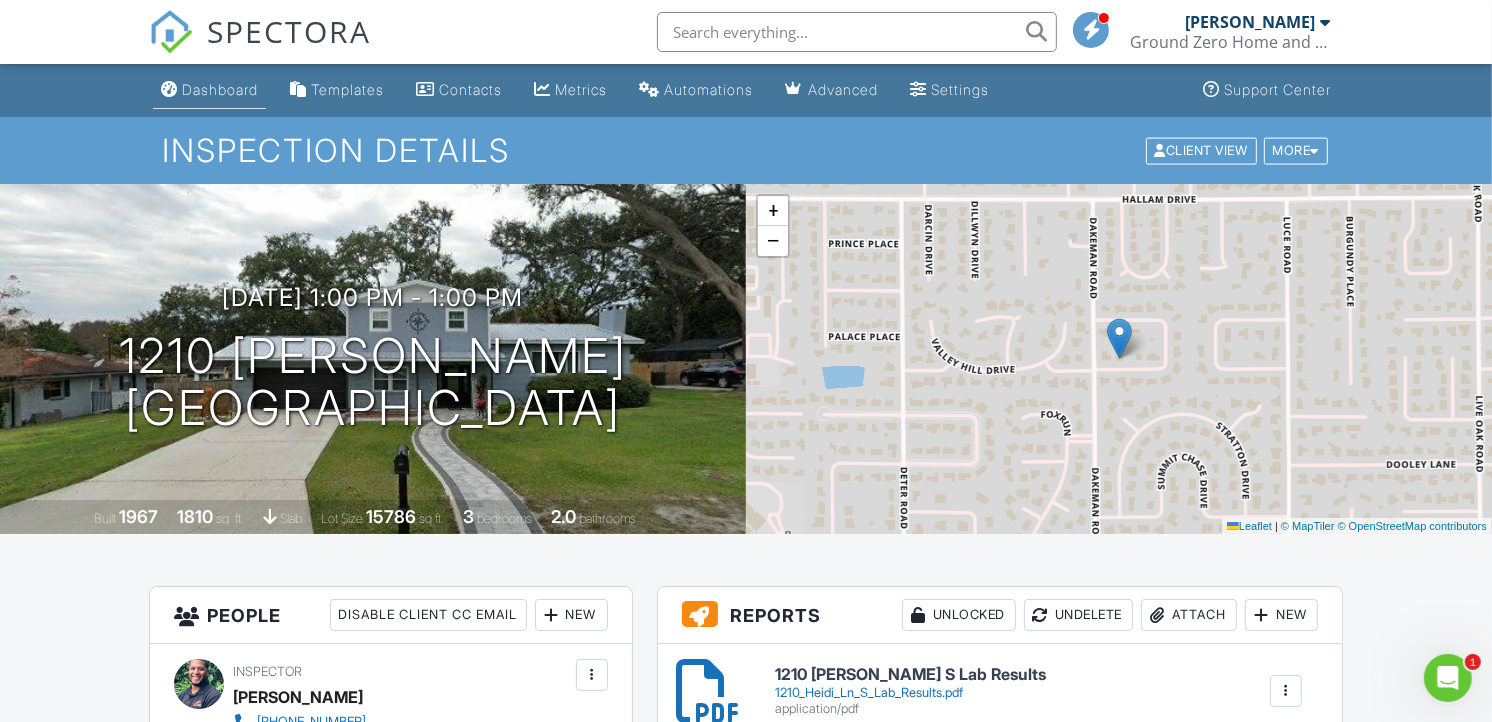 click on "Dashboard" at bounding box center [209, 90] 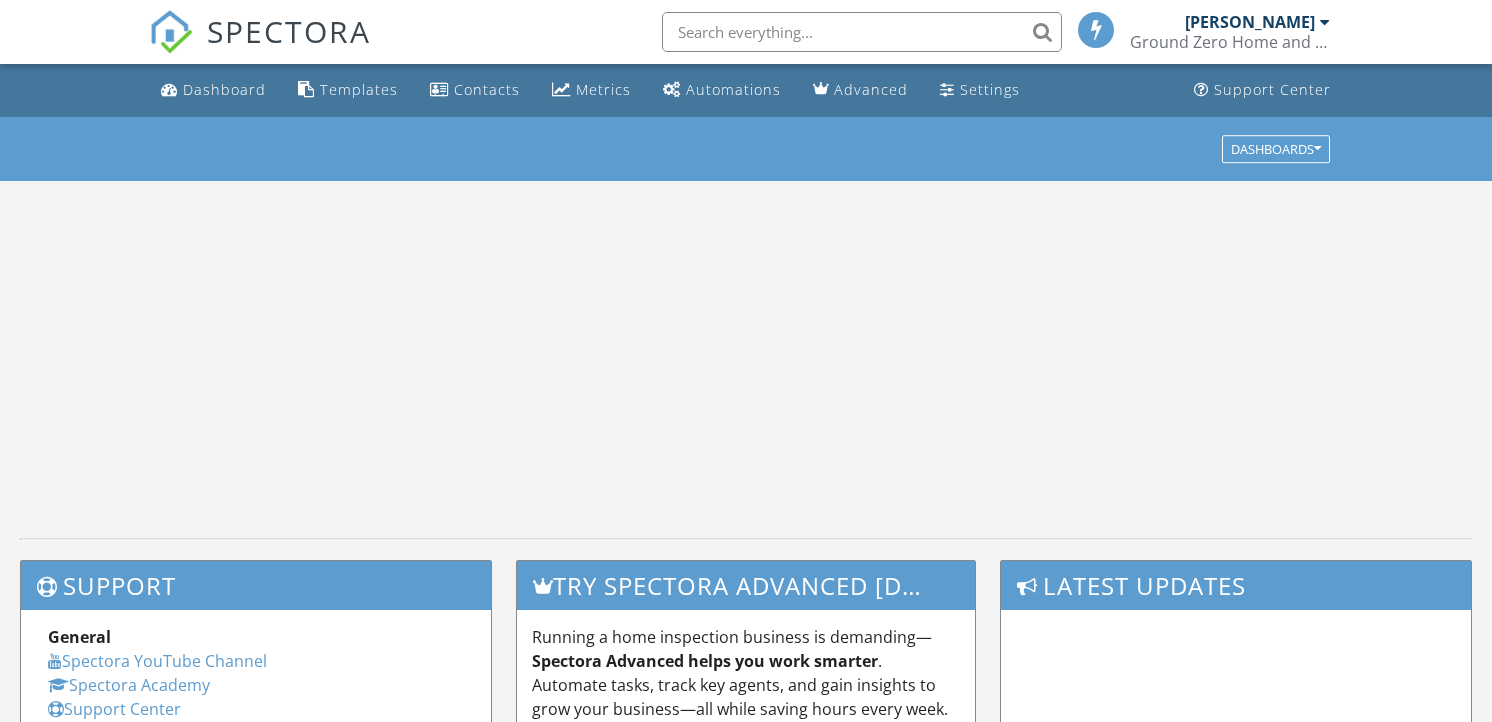 scroll, scrollTop: 0, scrollLeft: 0, axis: both 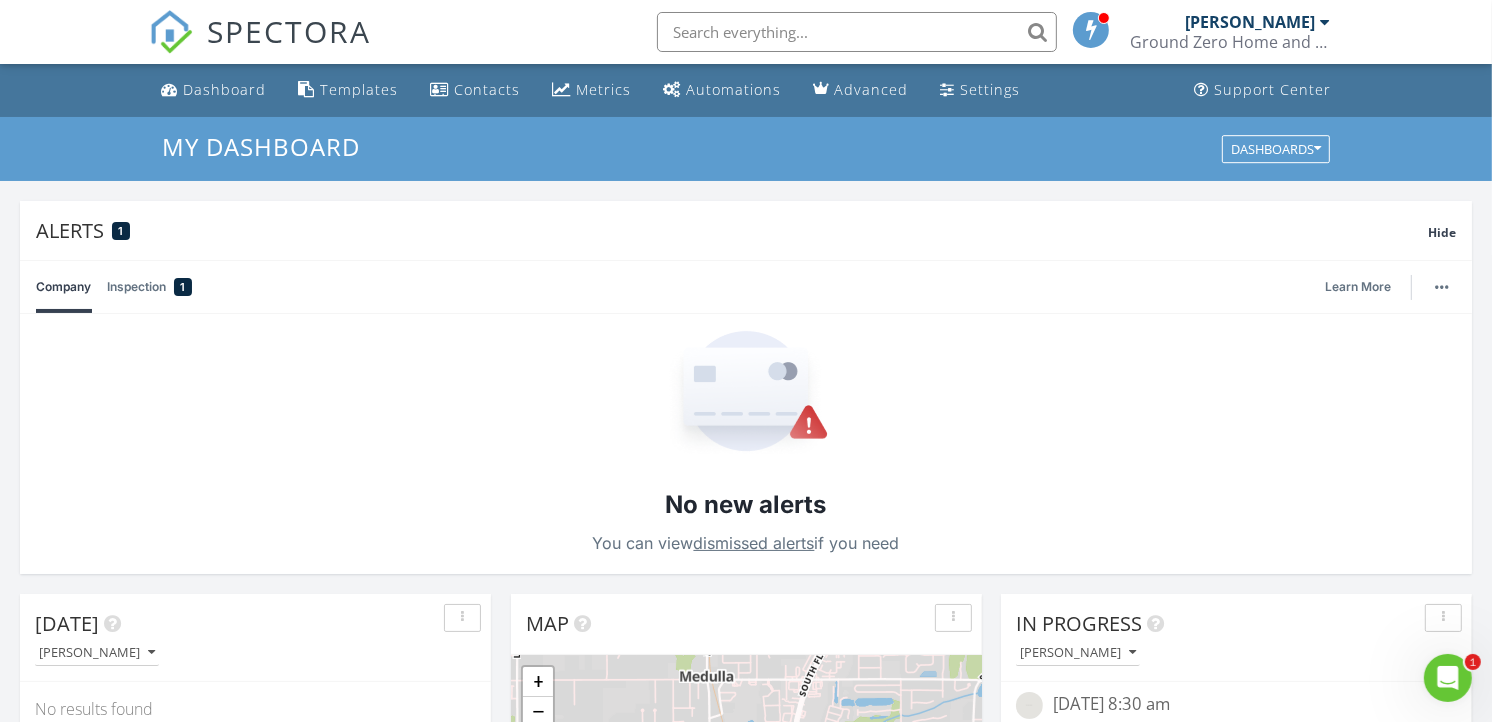 click on "Inspection
1" at bounding box center (149, 287) 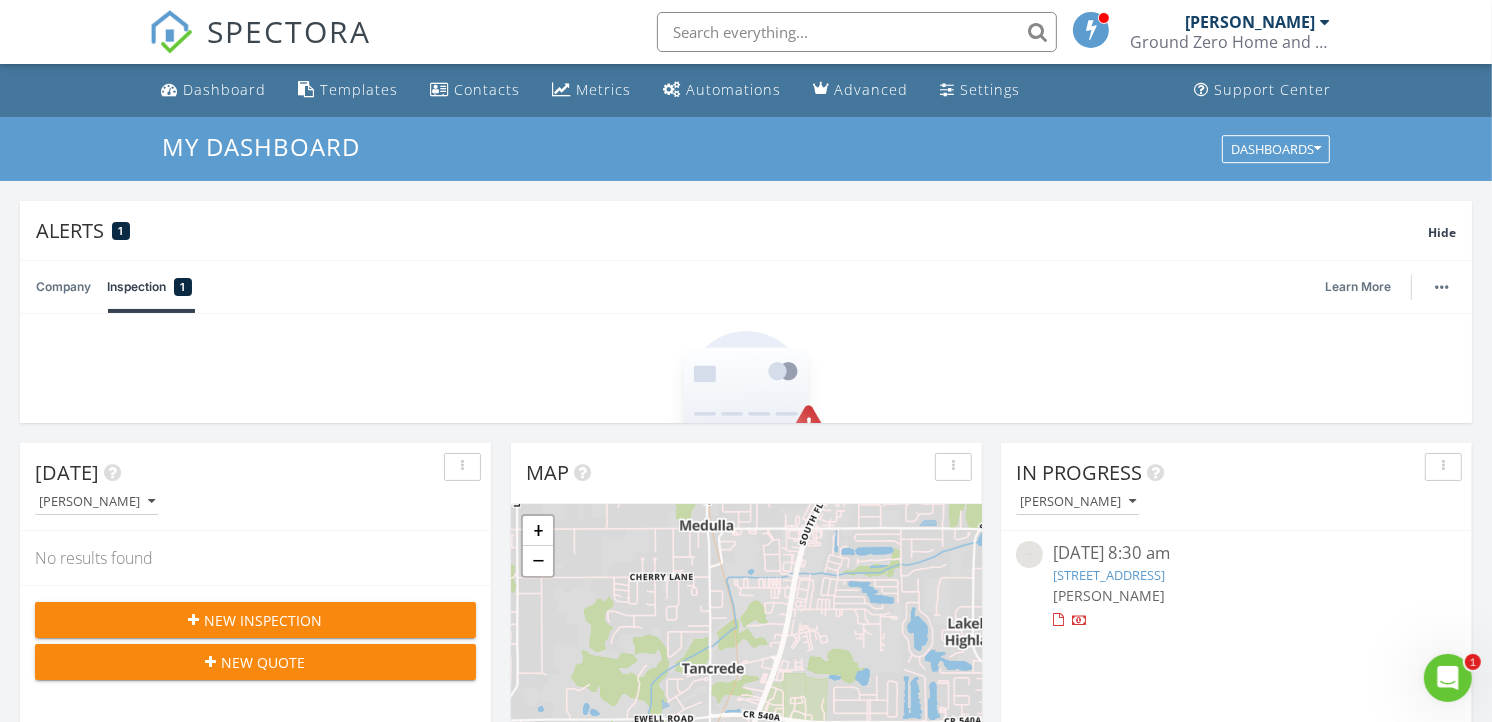 click on "1" at bounding box center [183, 287] 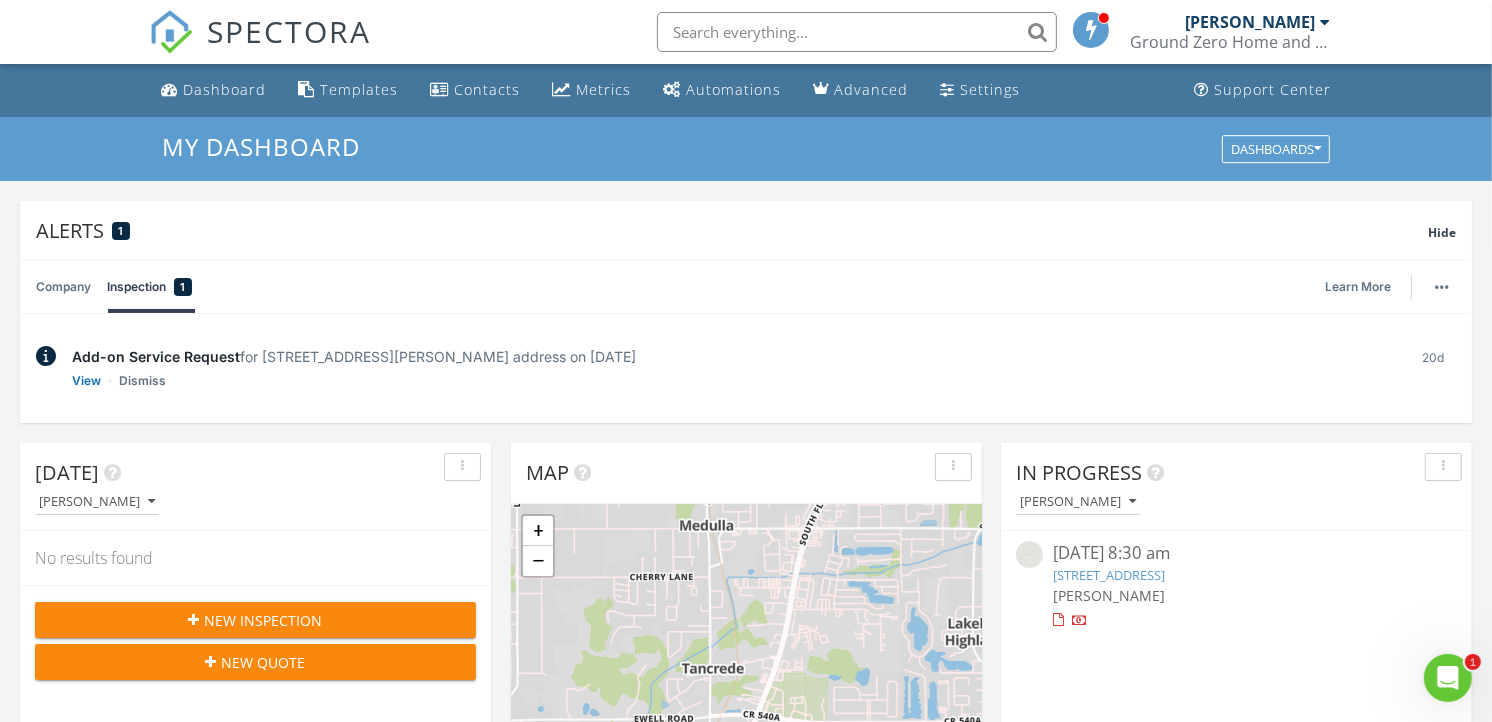 click on "249 Brigham Rd NW, Winter Haven, FL 33881" at bounding box center [1109, 575] 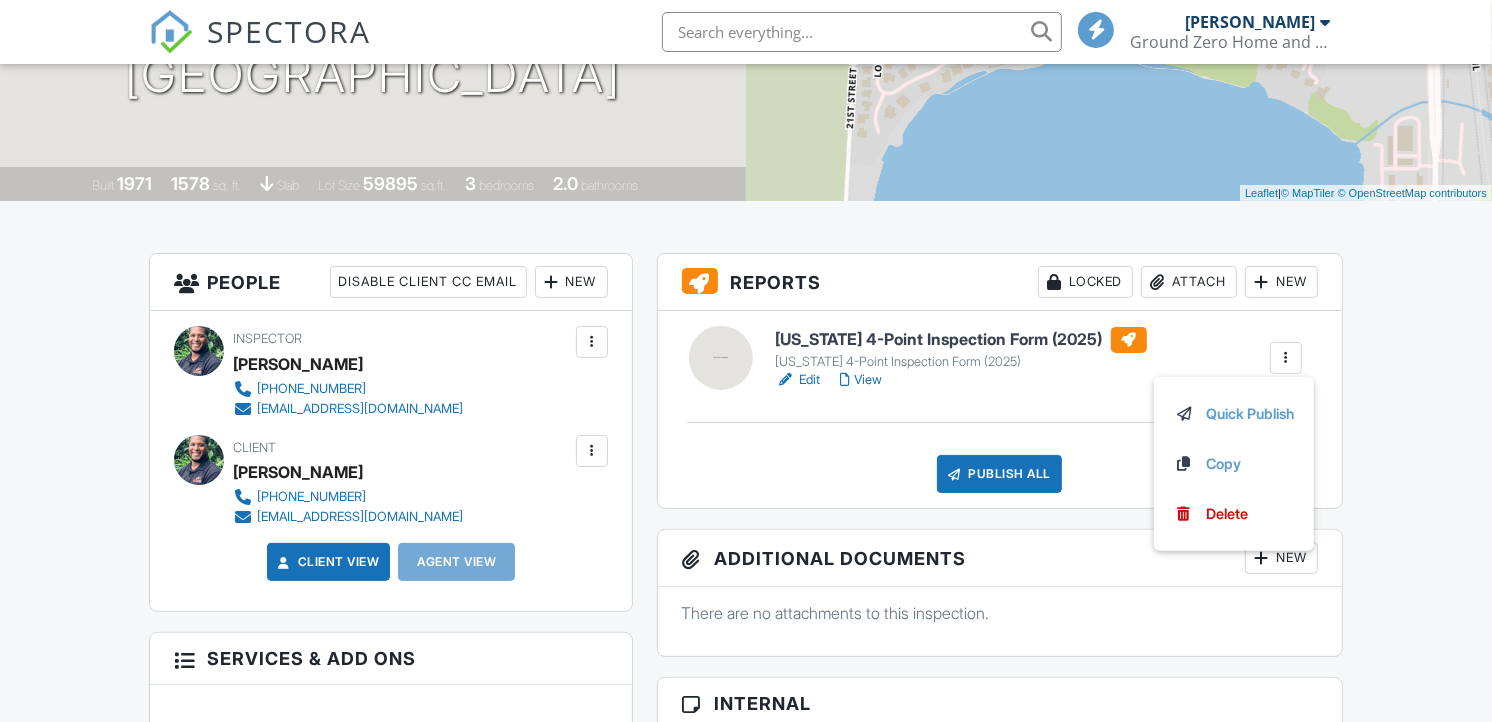 scroll, scrollTop: 333, scrollLeft: 0, axis: vertical 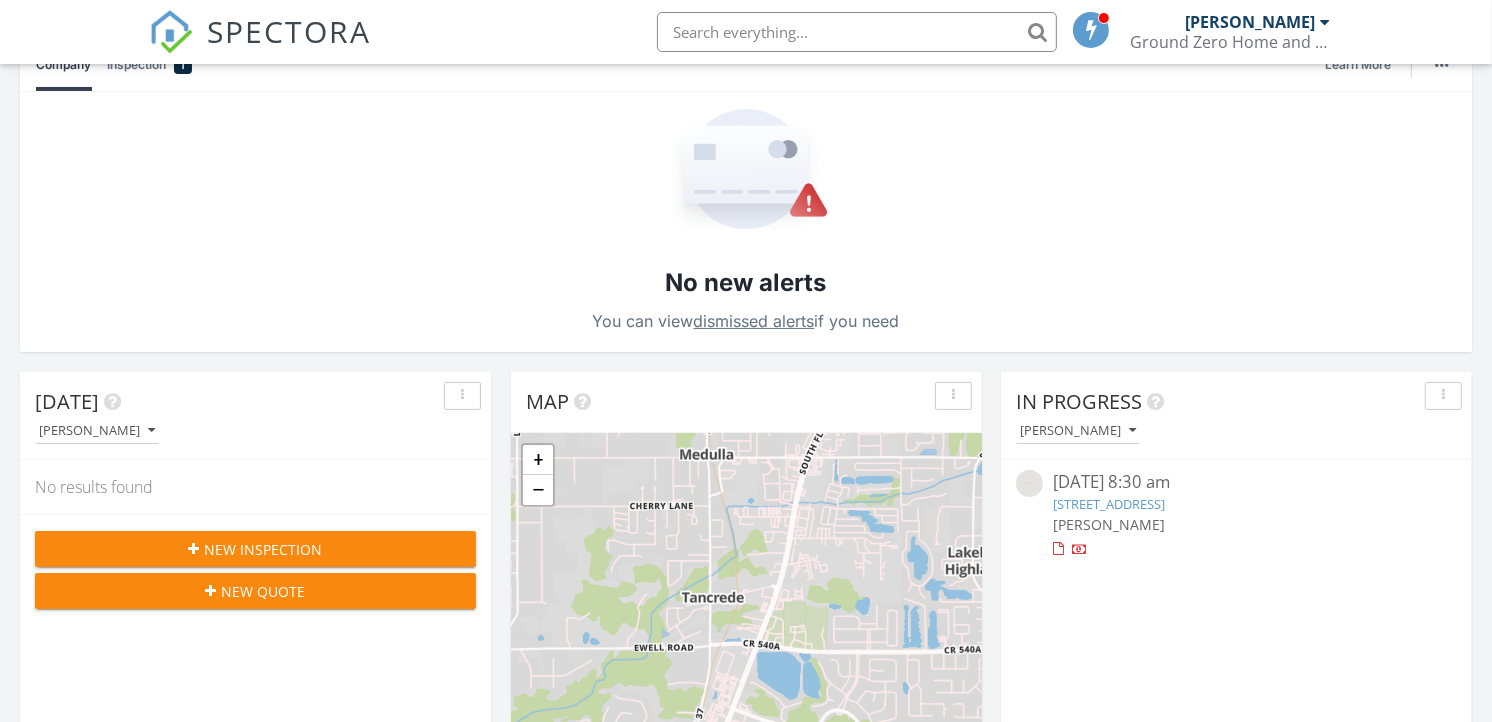 click at bounding box center (1443, 396) 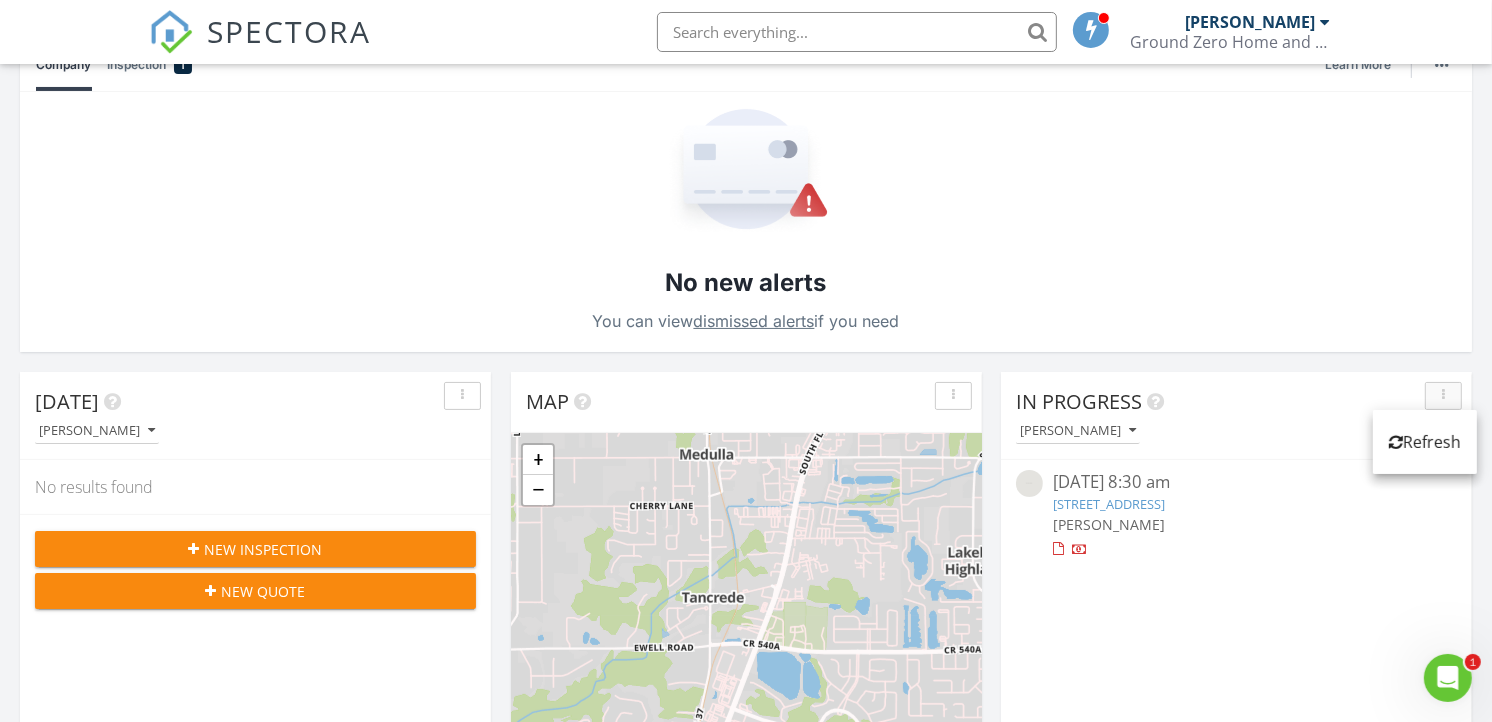 scroll, scrollTop: 0, scrollLeft: 0, axis: both 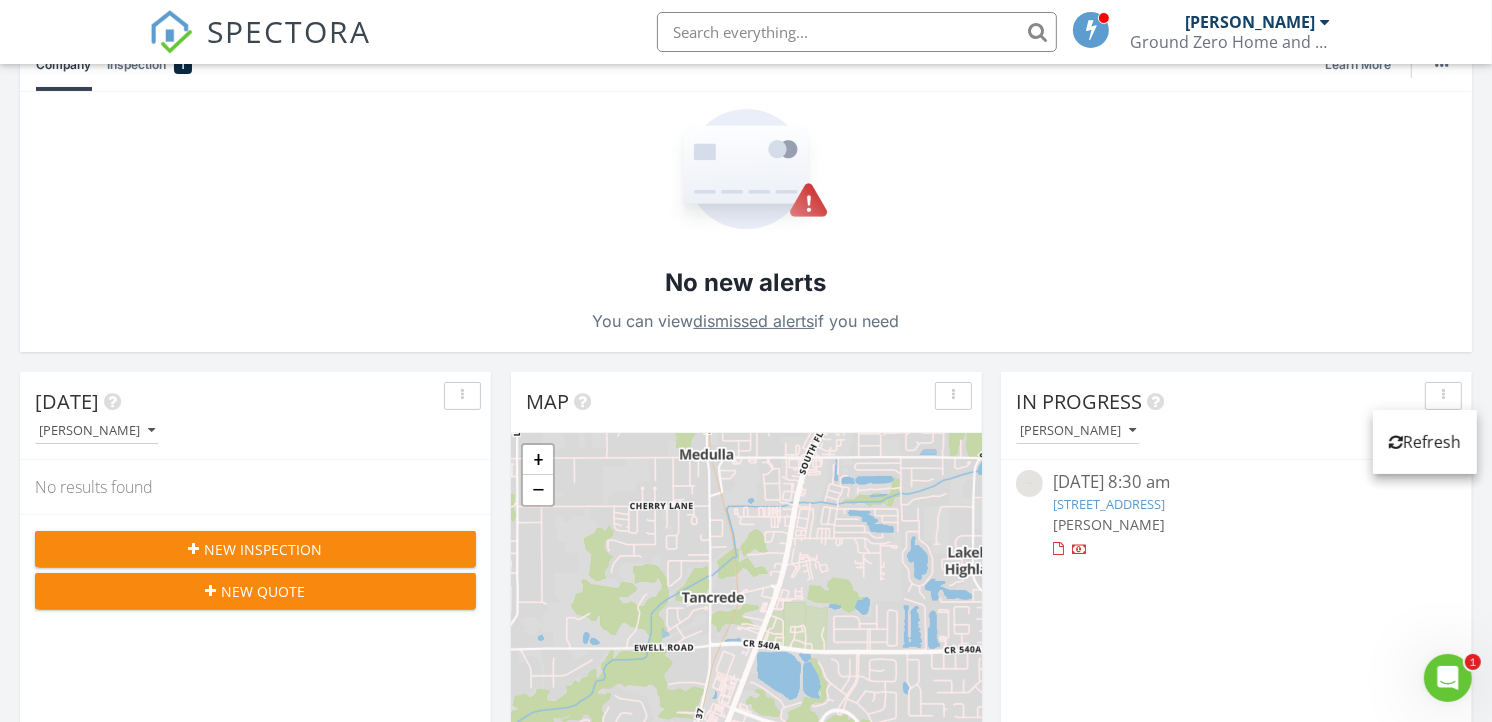 drag, startPoint x: 1093, startPoint y: 503, endPoint x: 1167, endPoint y: 573, distance: 101.862656 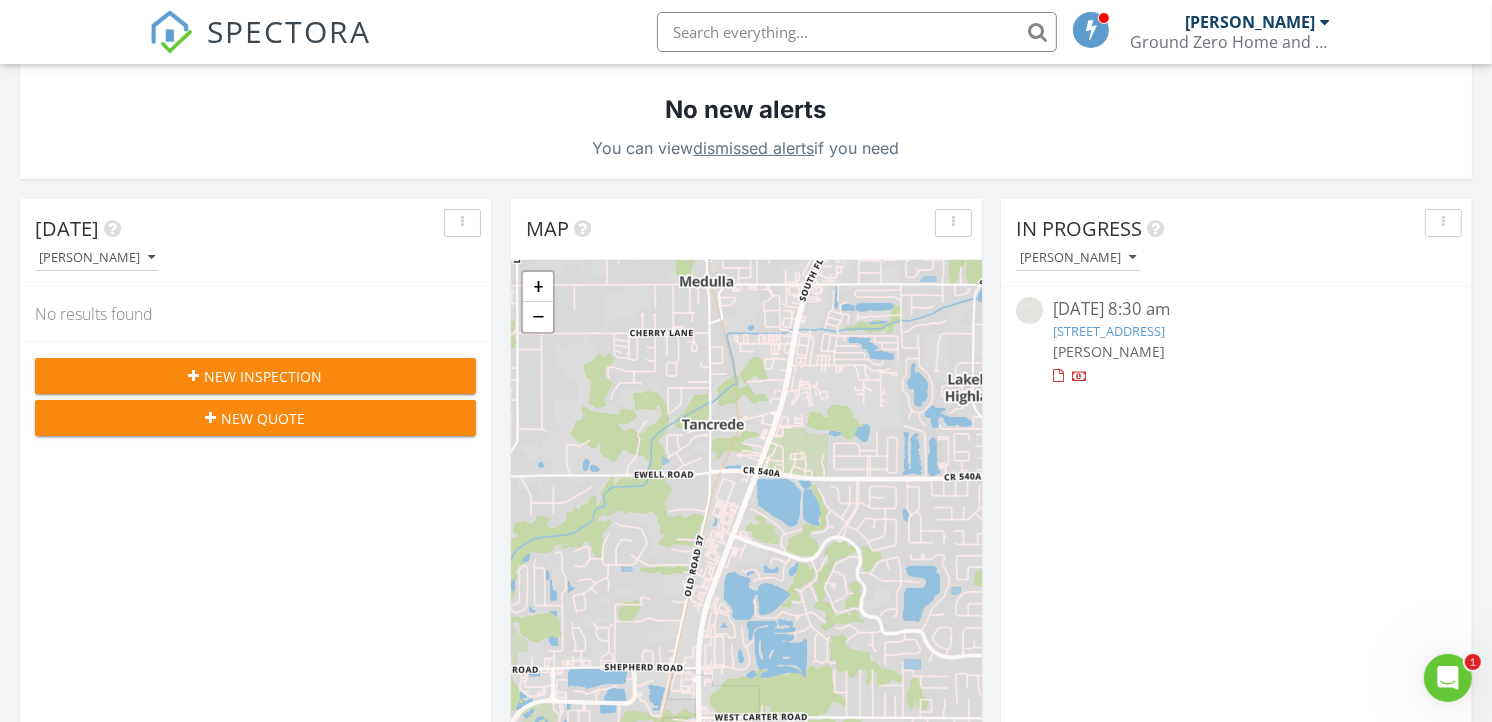 scroll, scrollTop: 333, scrollLeft: 0, axis: vertical 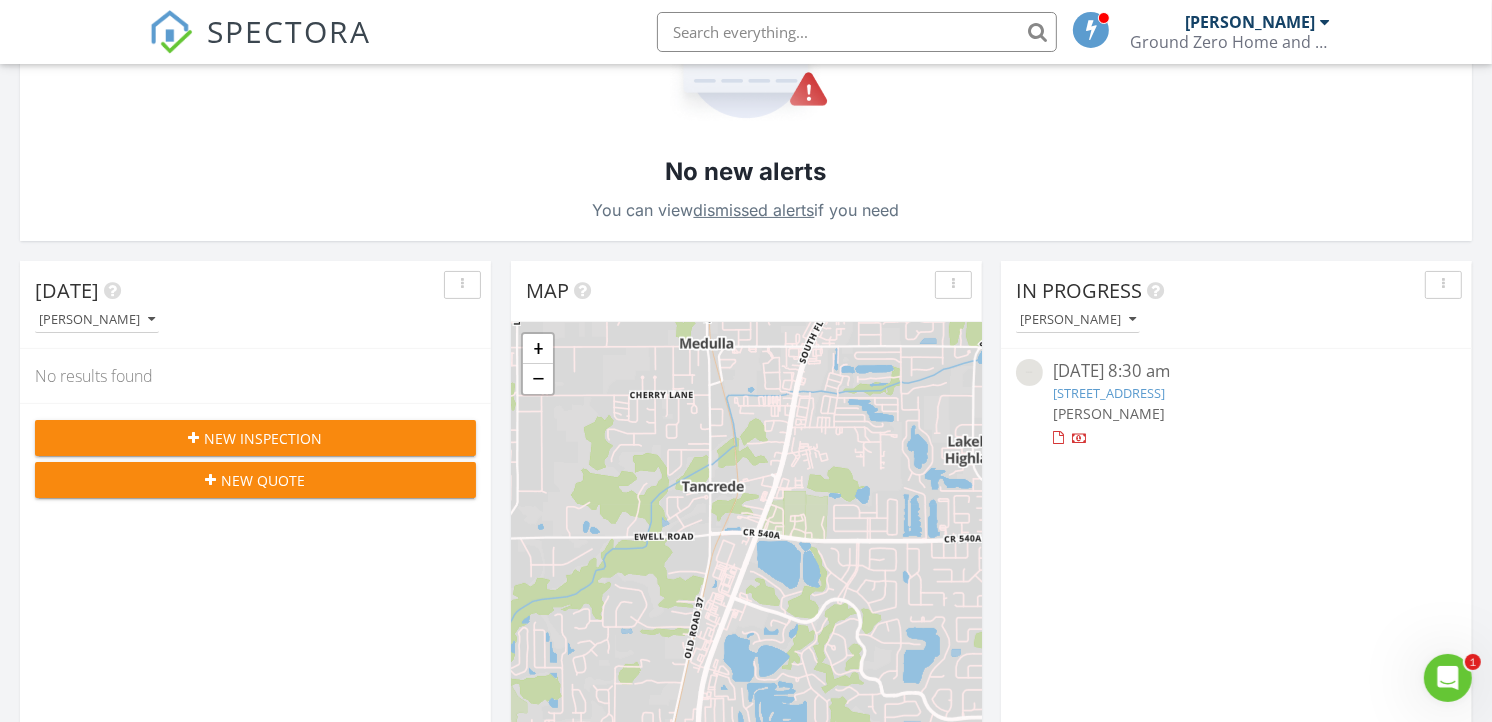 click 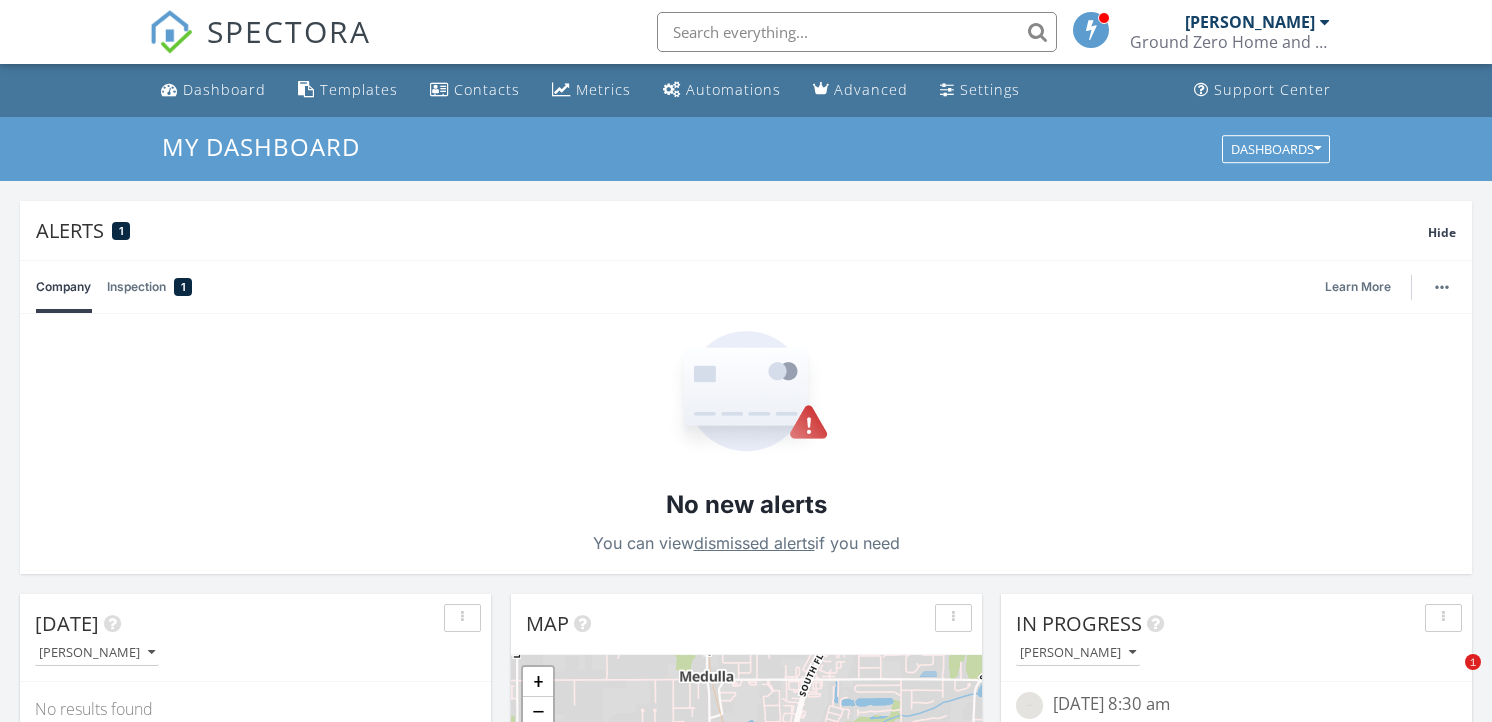 scroll, scrollTop: 333, scrollLeft: 0, axis: vertical 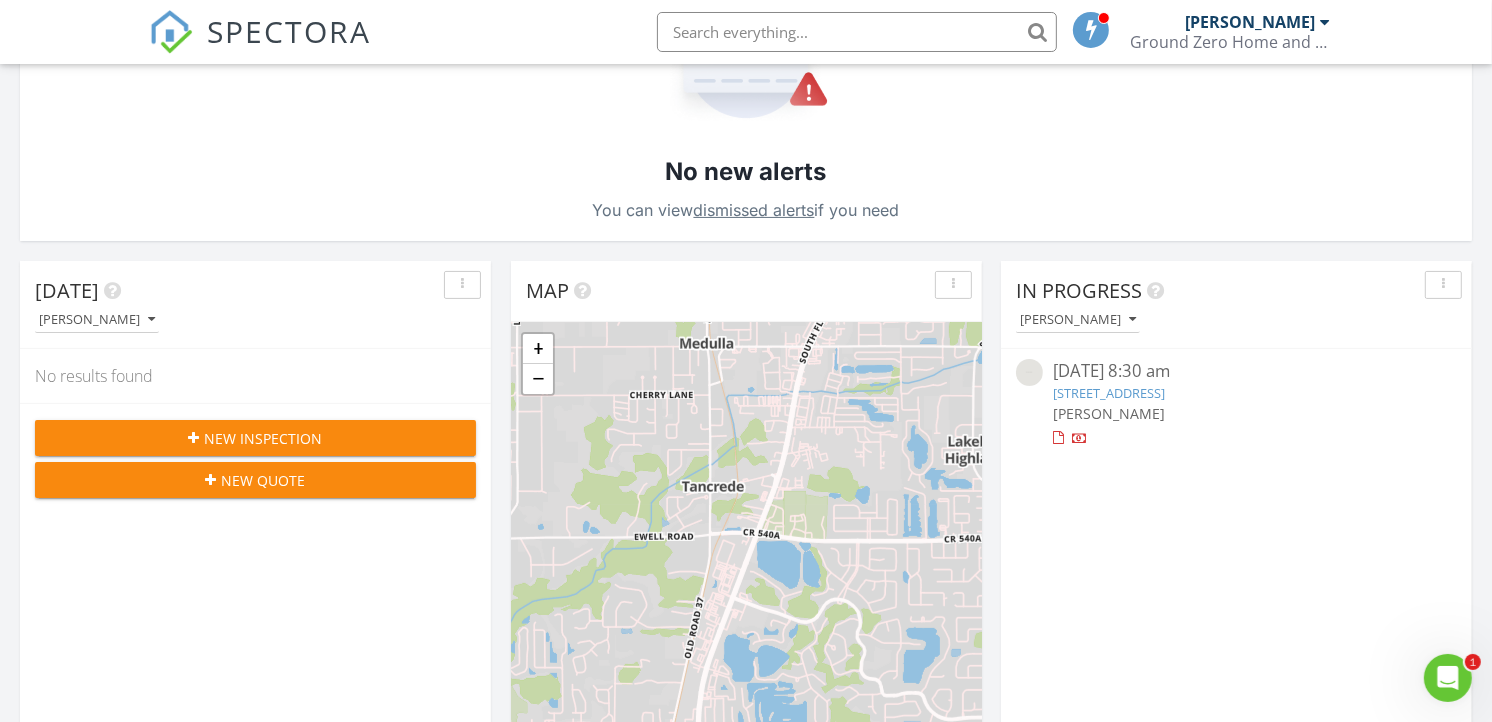 drag, startPoint x: 1241, startPoint y: 460, endPoint x: 1491, endPoint y: 634, distance: 304.59152 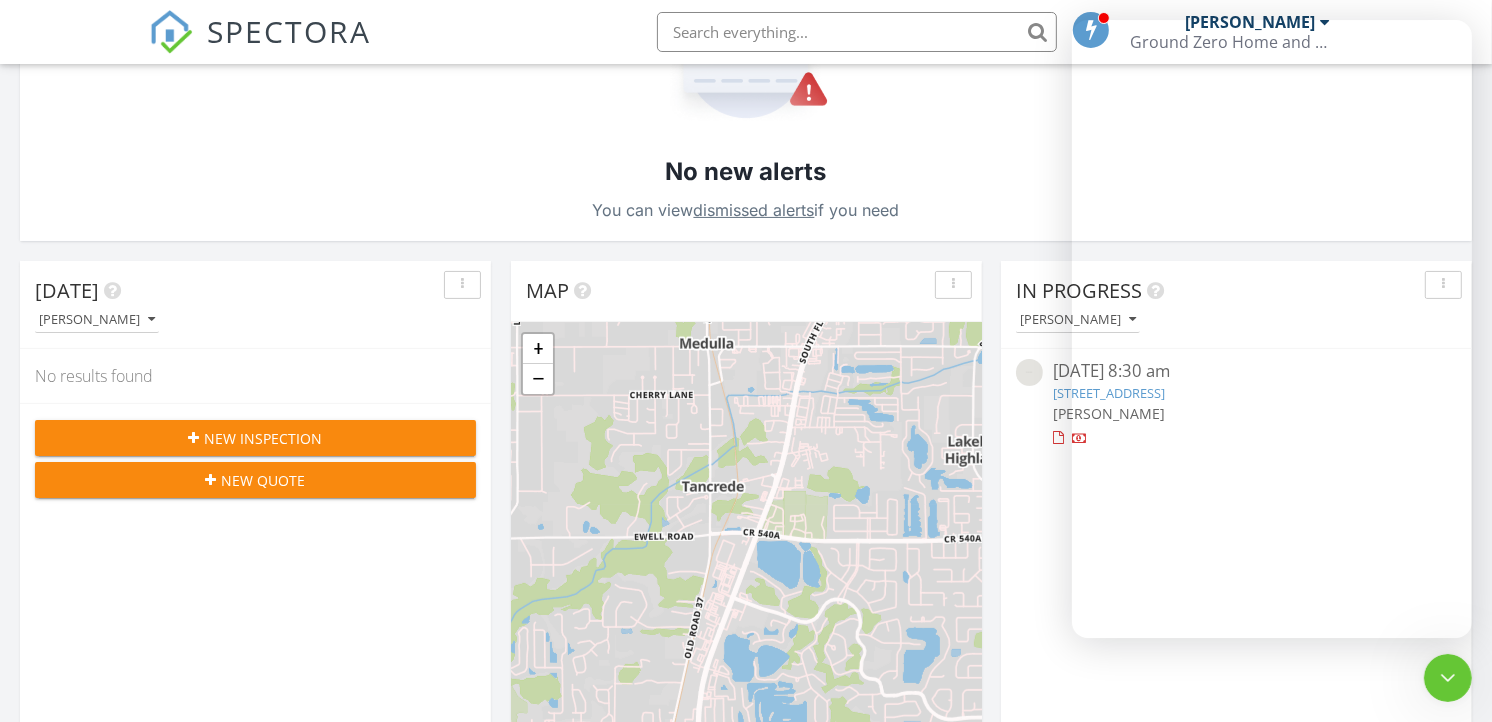 click 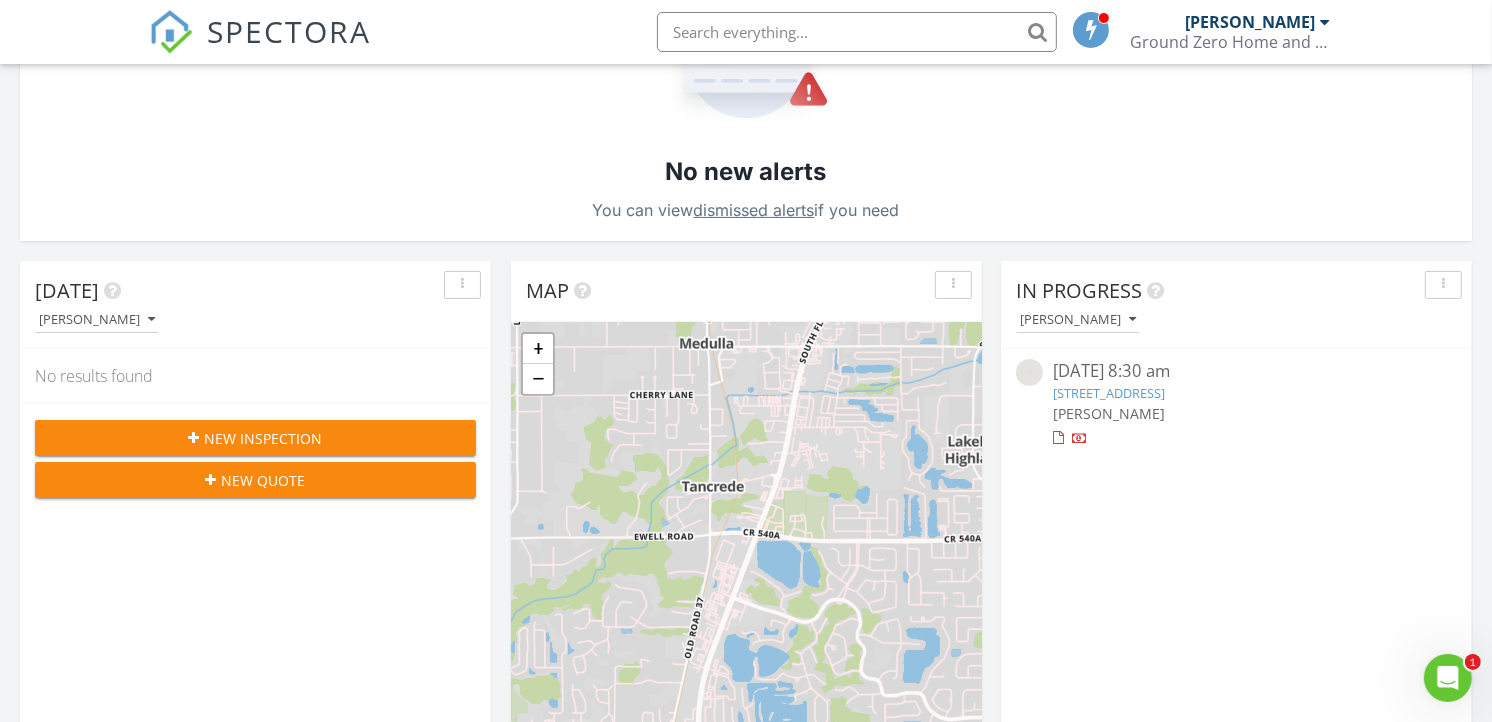 click 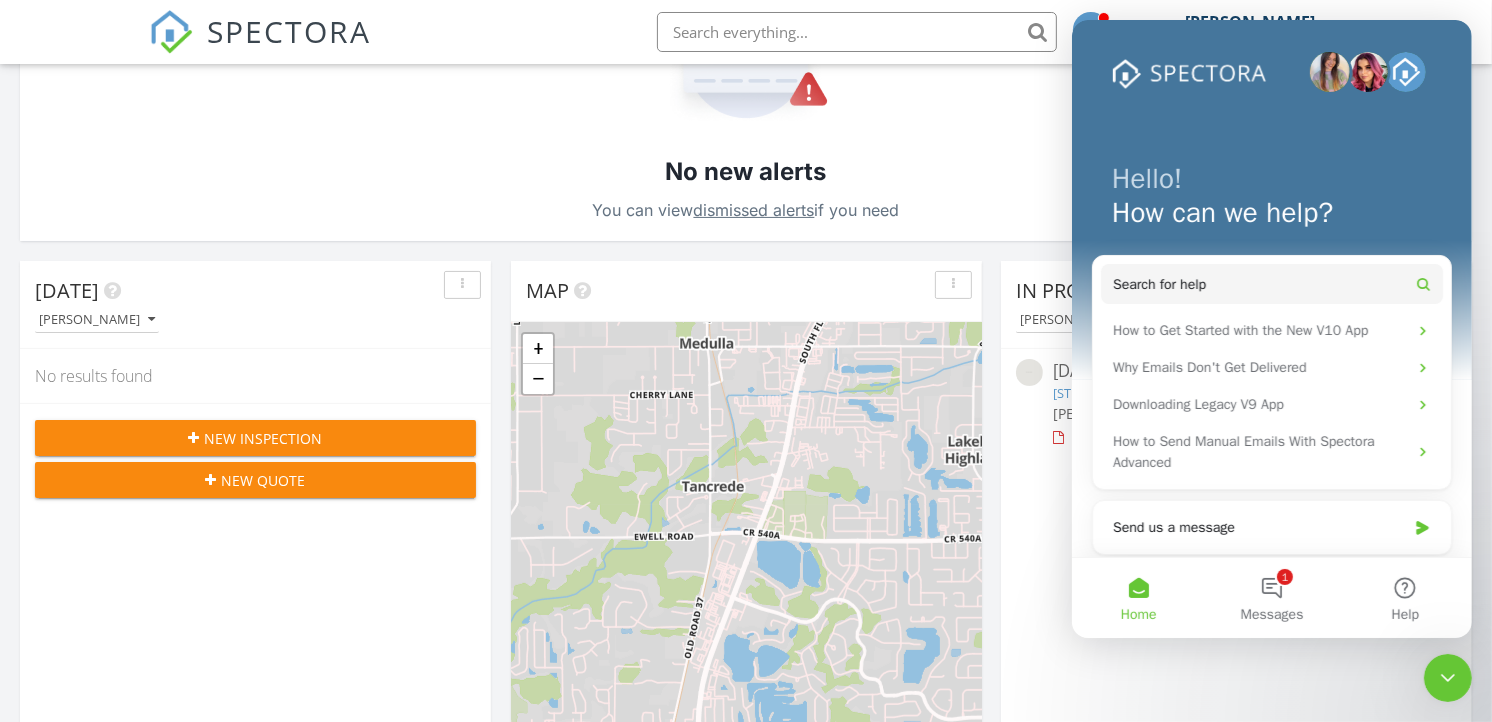 scroll, scrollTop: 0, scrollLeft: 0, axis: both 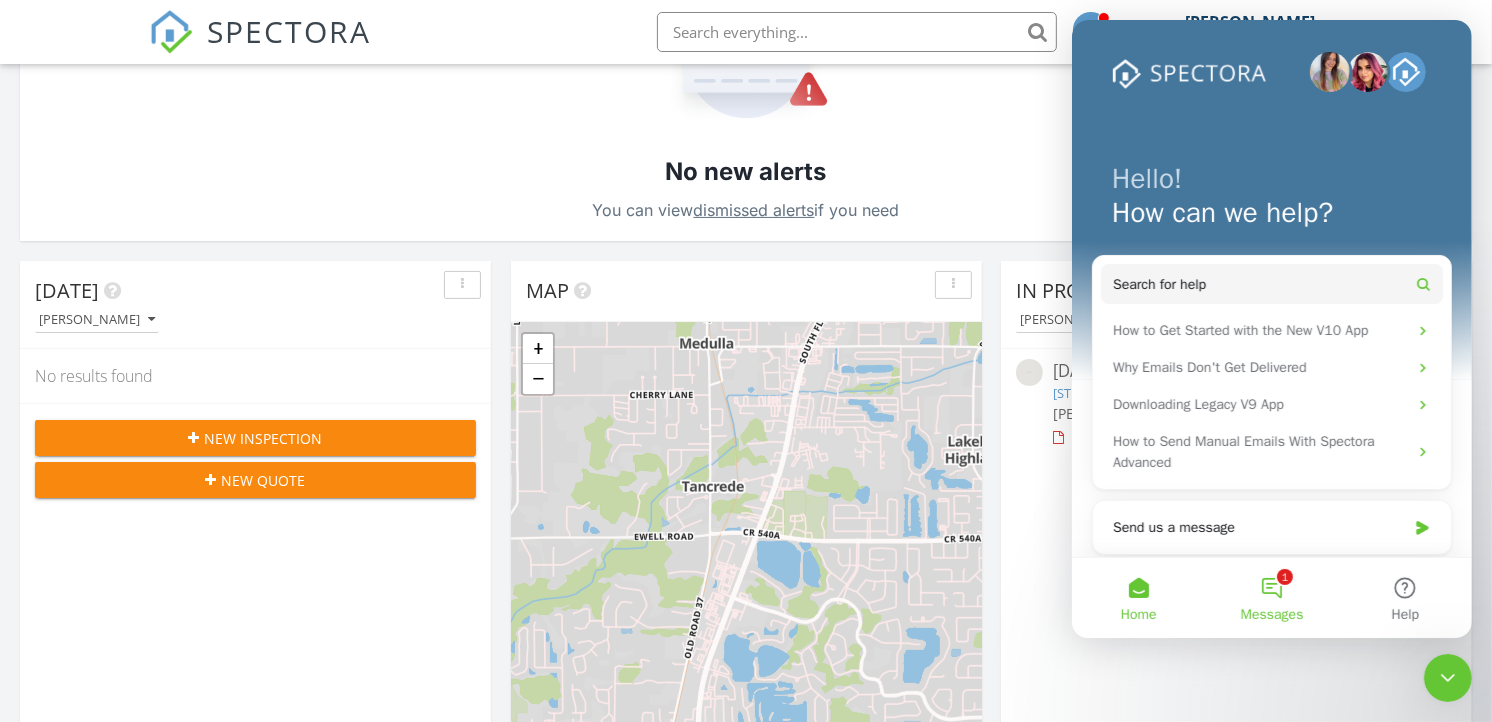 click on "1 Messages" at bounding box center (1270, 598) 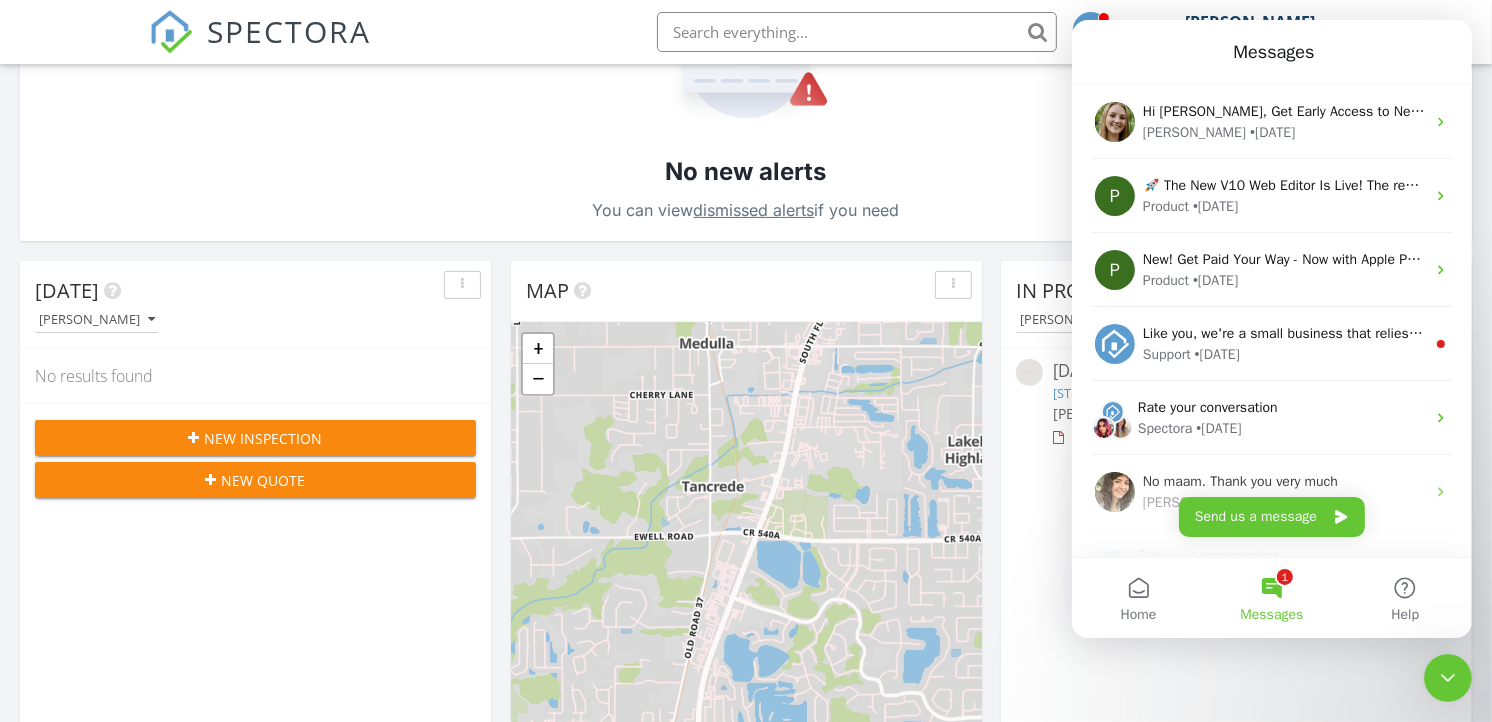 click on "1 Messages" at bounding box center [1270, 598] 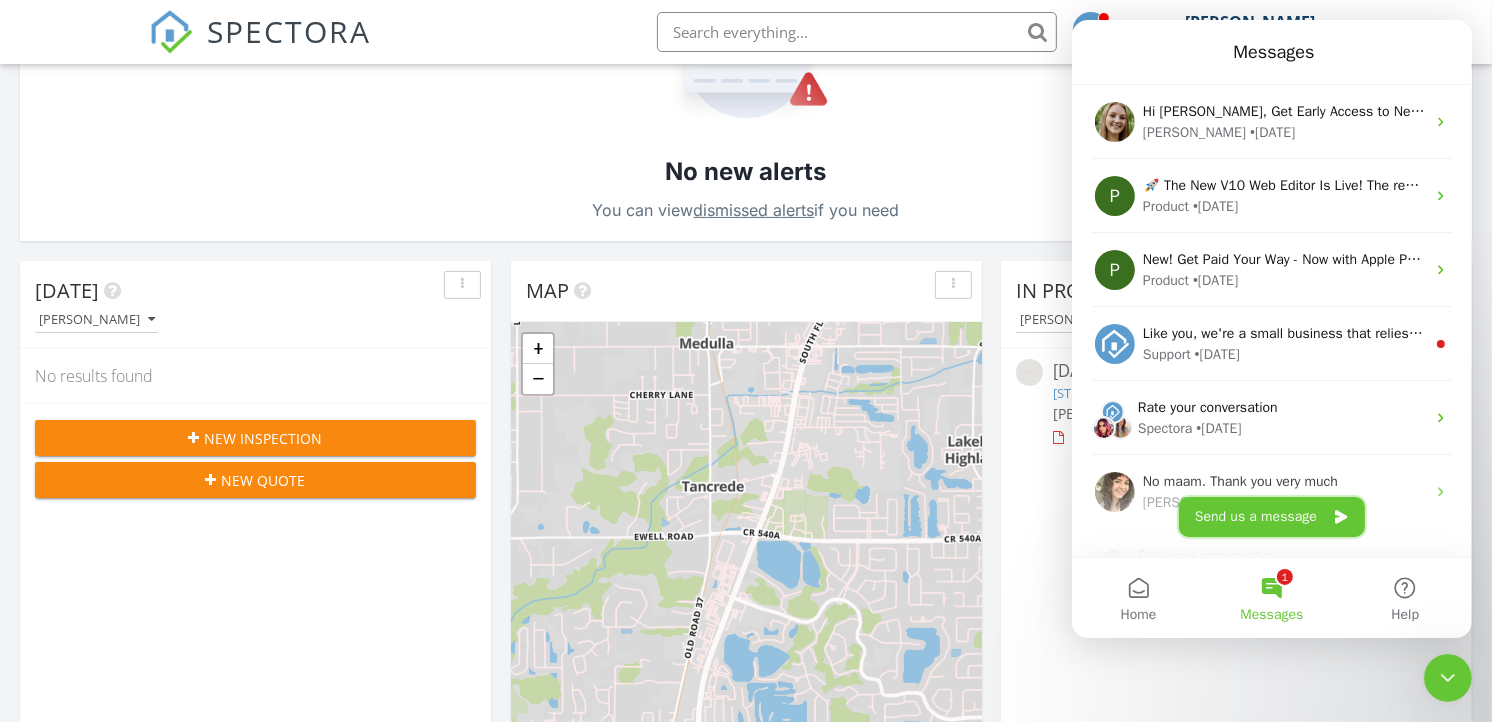 click on "Send us a message" at bounding box center (1271, 517) 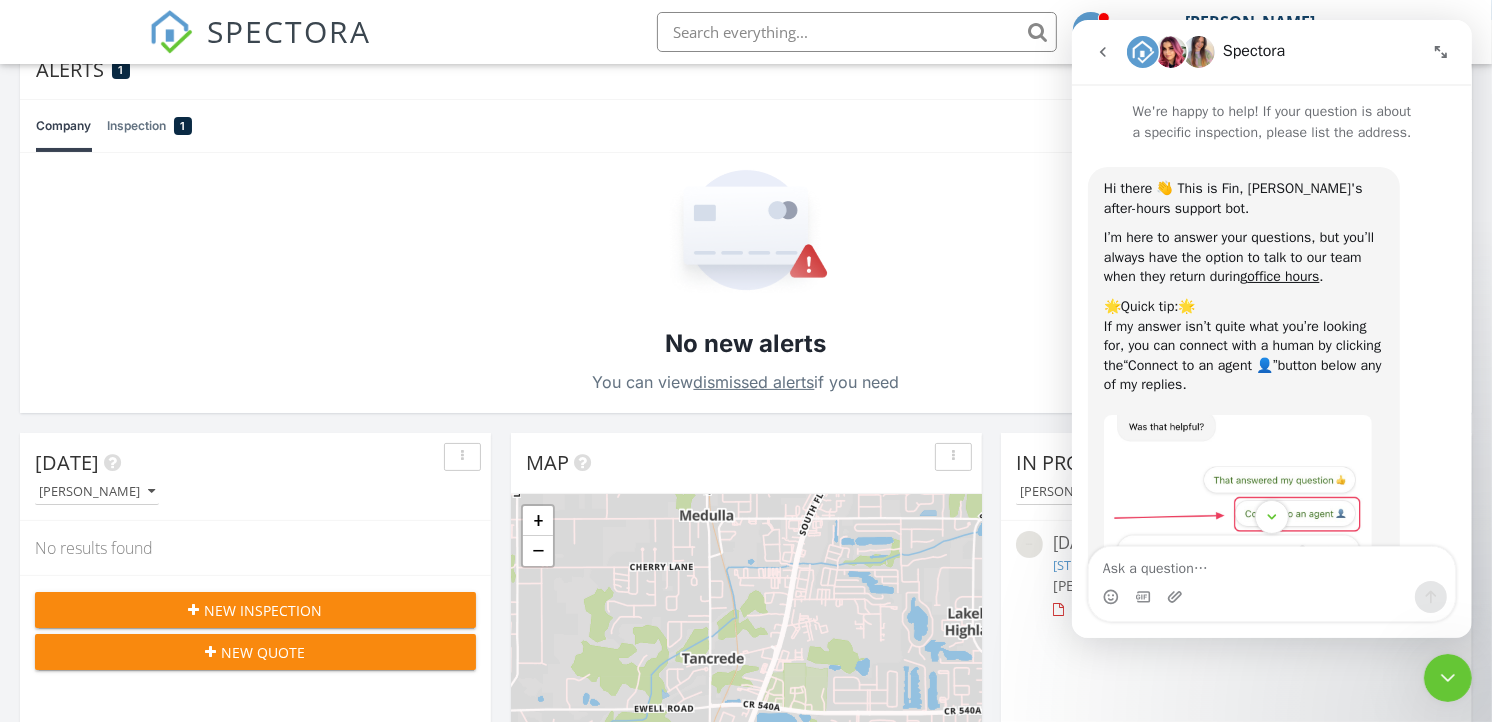 scroll, scrollTop: 111, scrollLeft: 0, axis: vertical 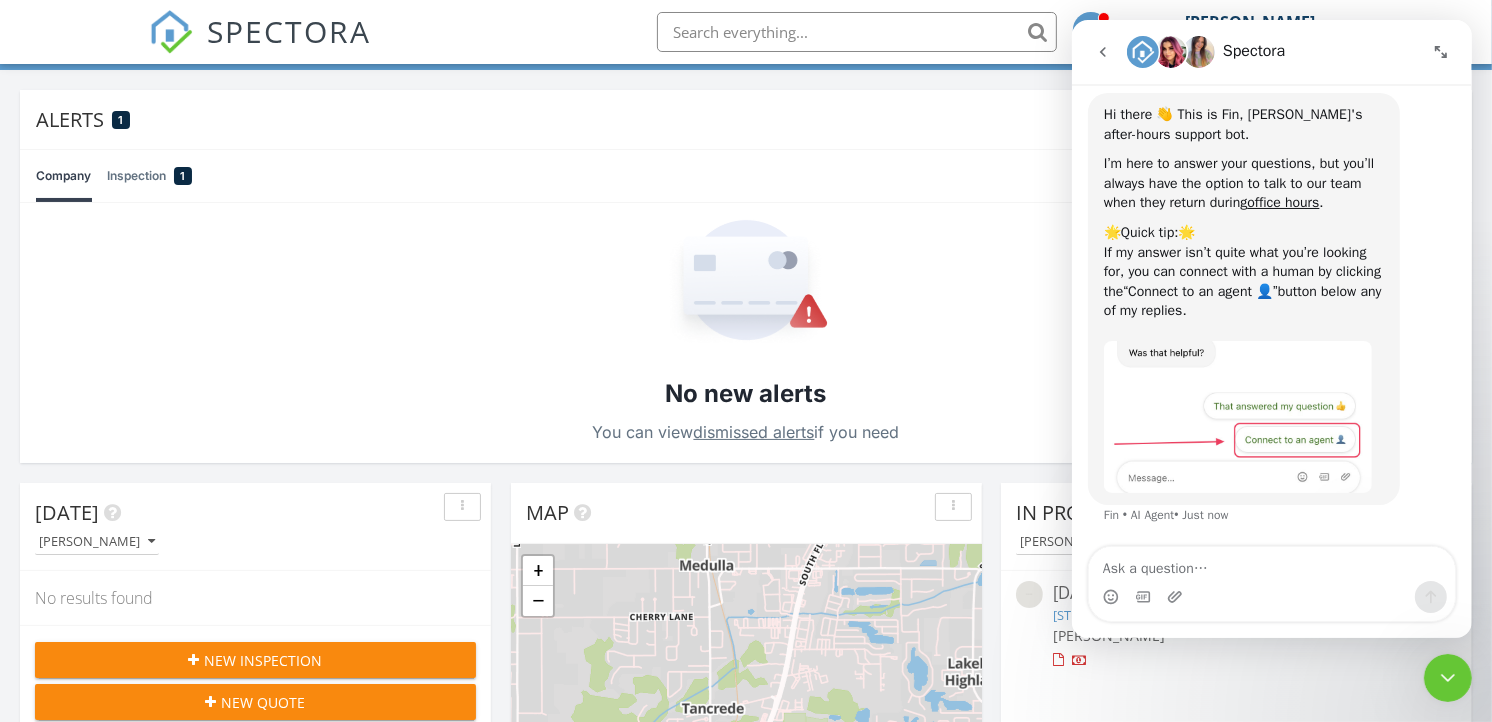 click at bounding box center (1271, 597) 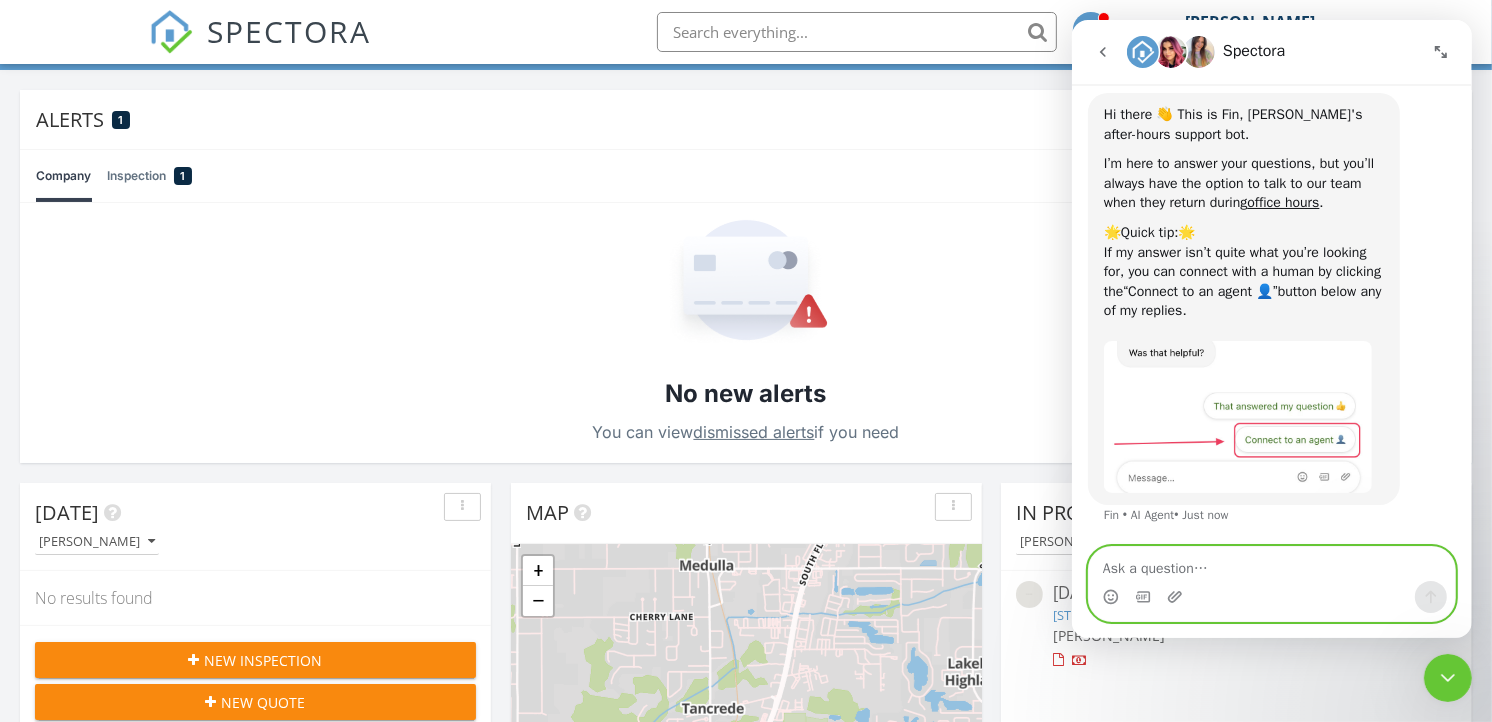 click at bounding box center (1271, 564) 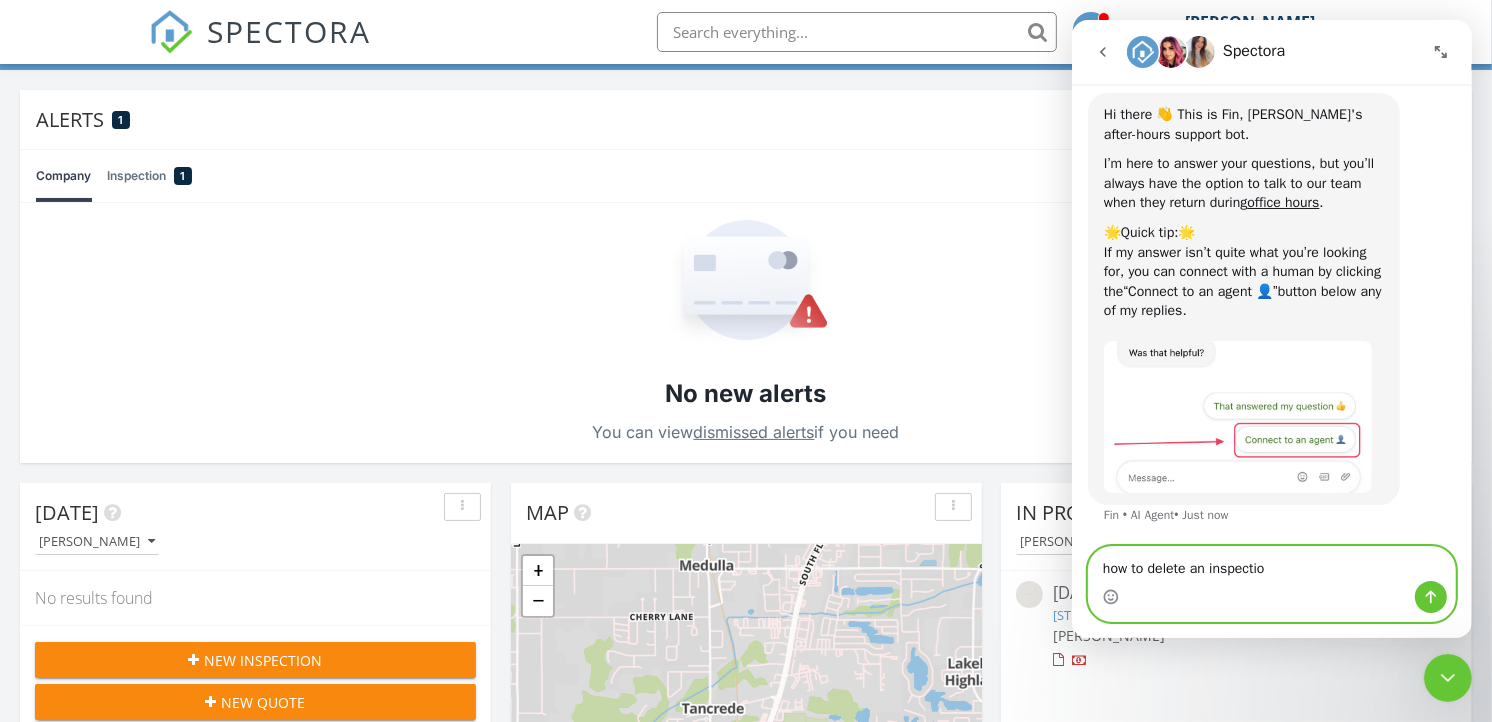 type on "how to delete an inspection" 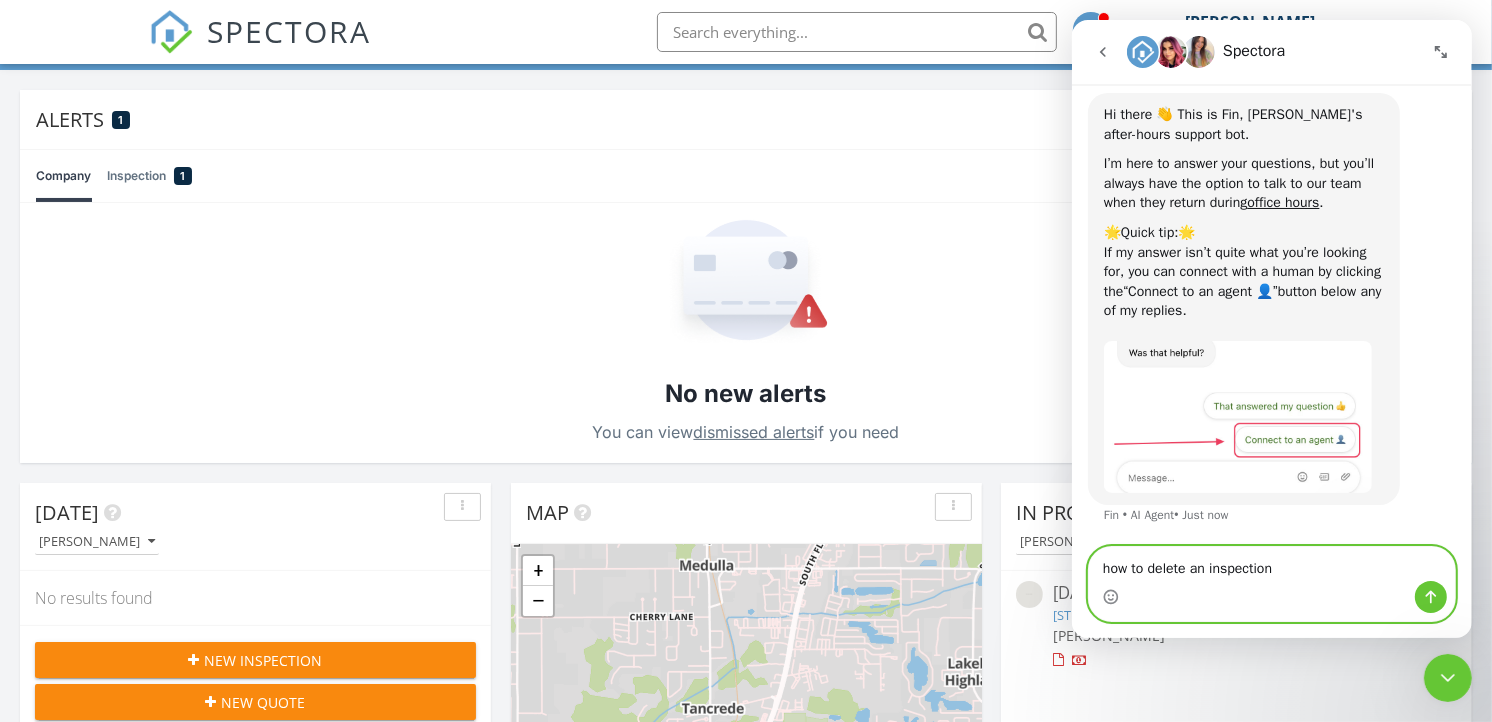 type 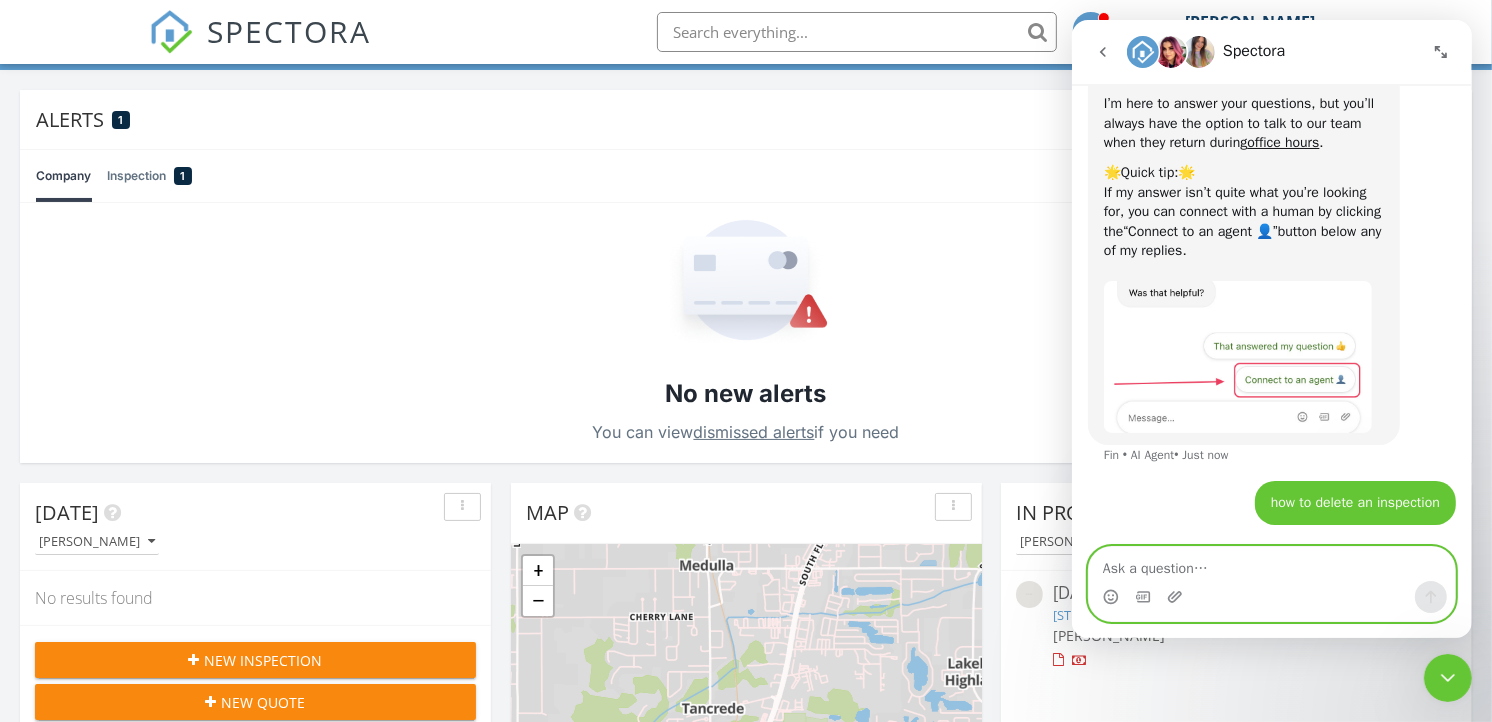 scroll, scrollTop: 198, scrollLeft: 0, axis: vertical 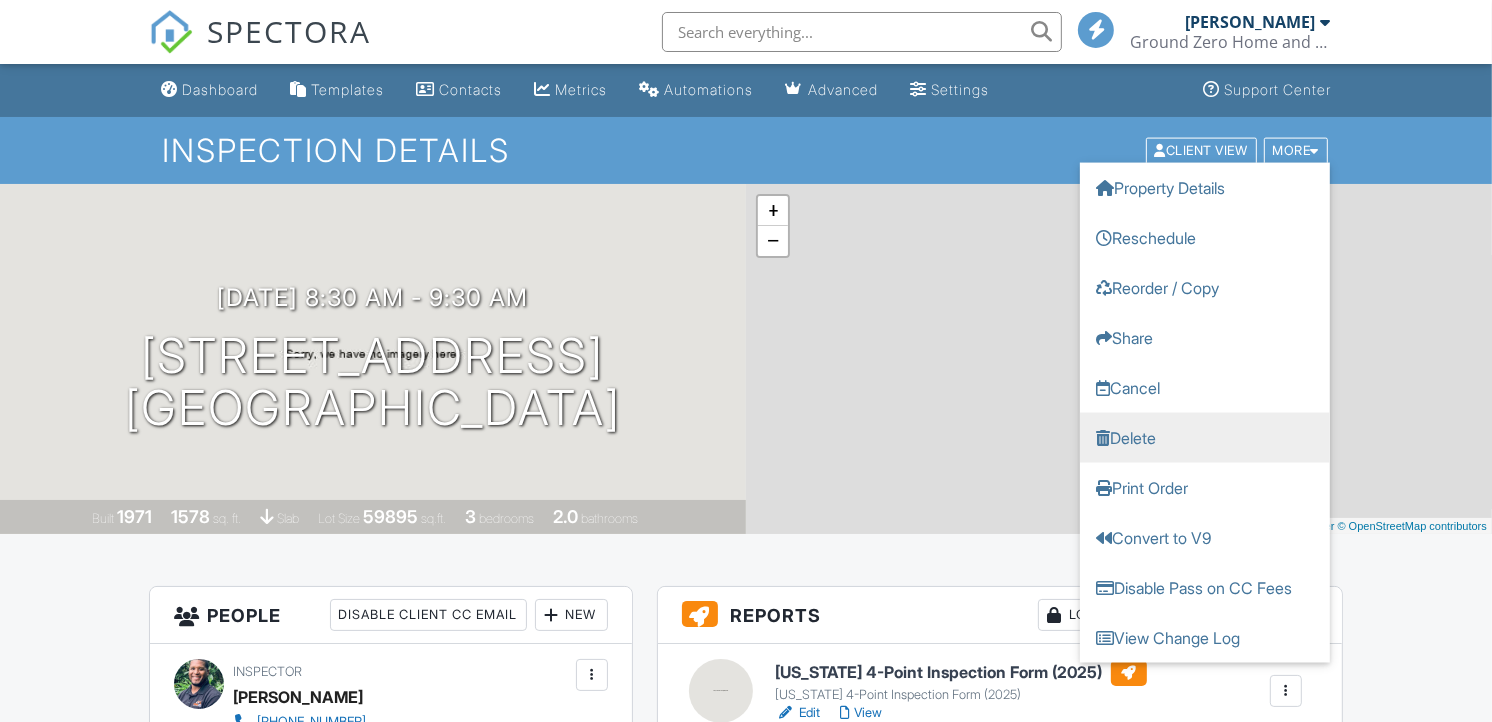 click on "Delete" at bounding box center (1205, 437) 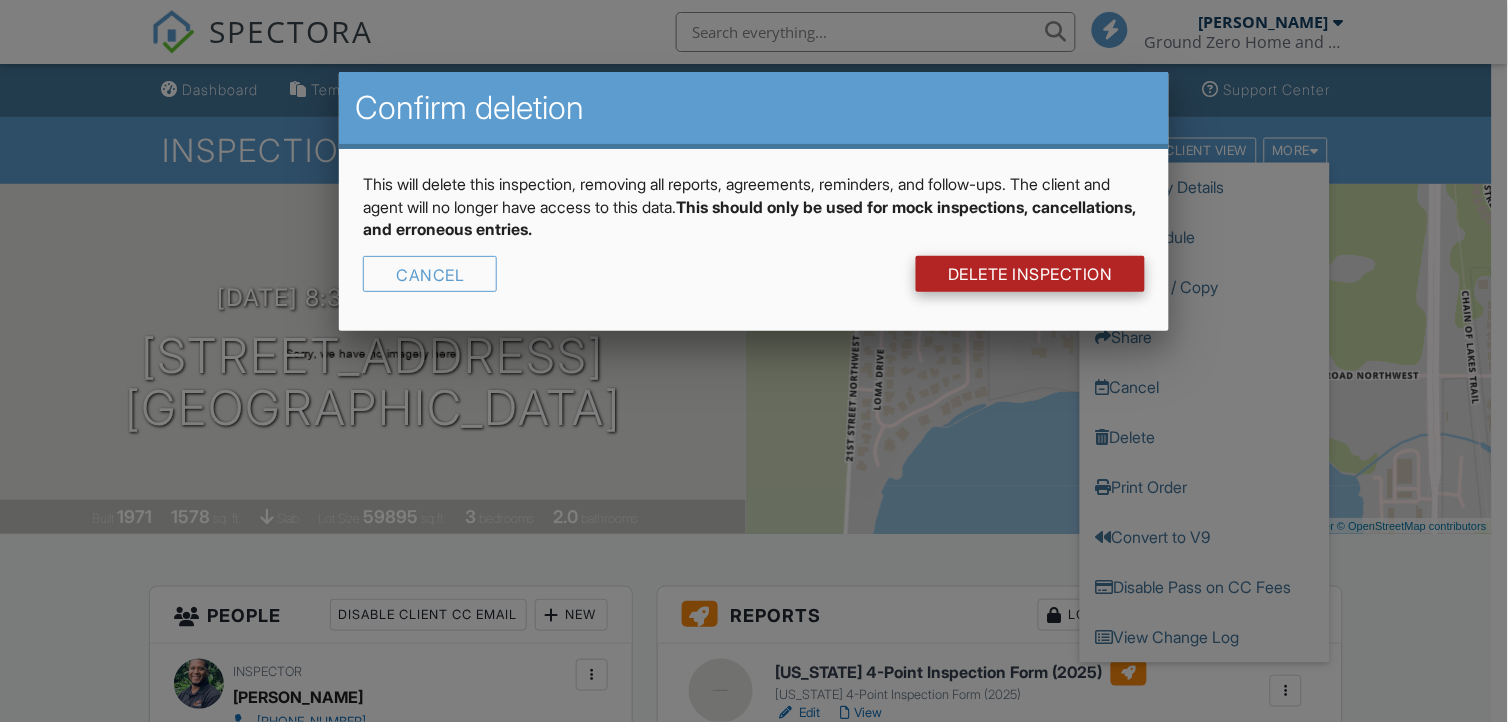 click on "DELETE Inspection" at bounding box center (1030, 274) 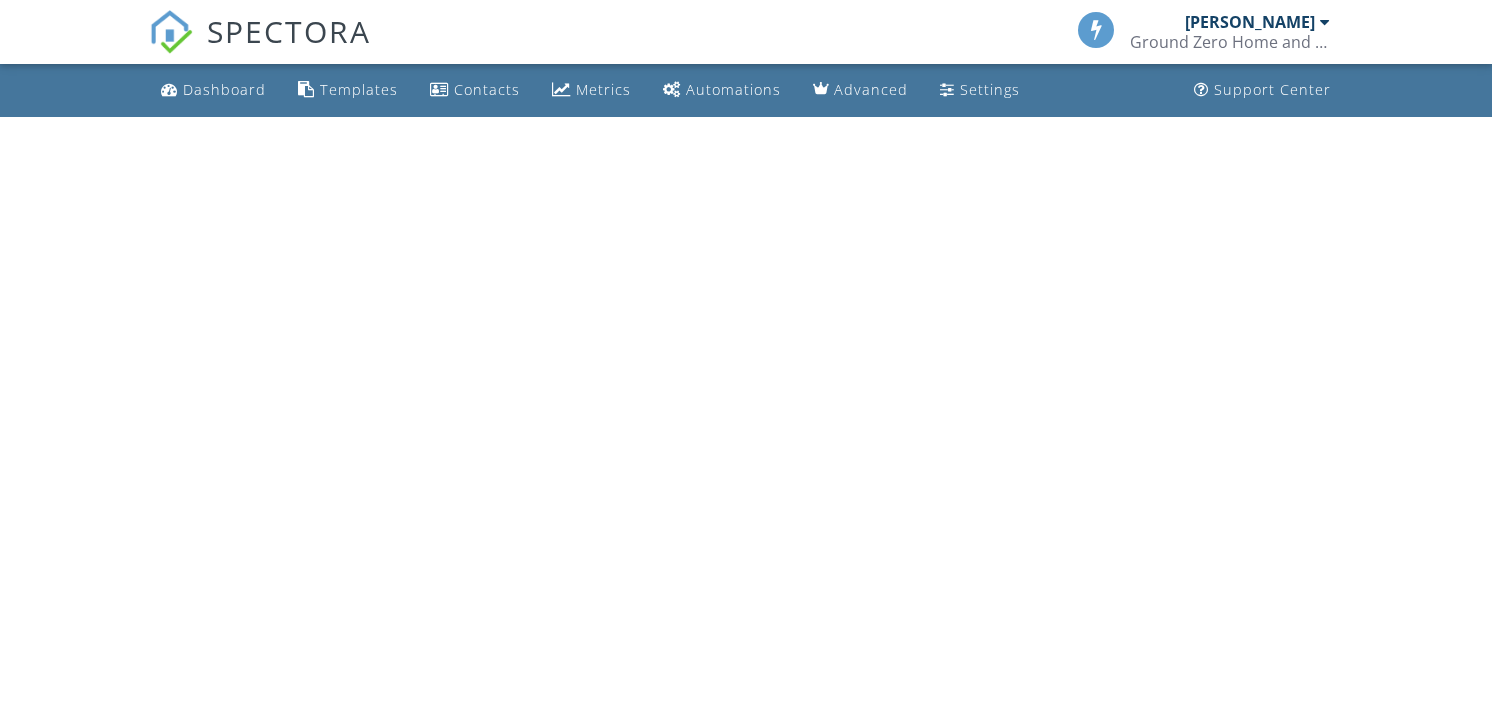 scroll, scrollTop: 0, scrollLeft: 0, axis: both 